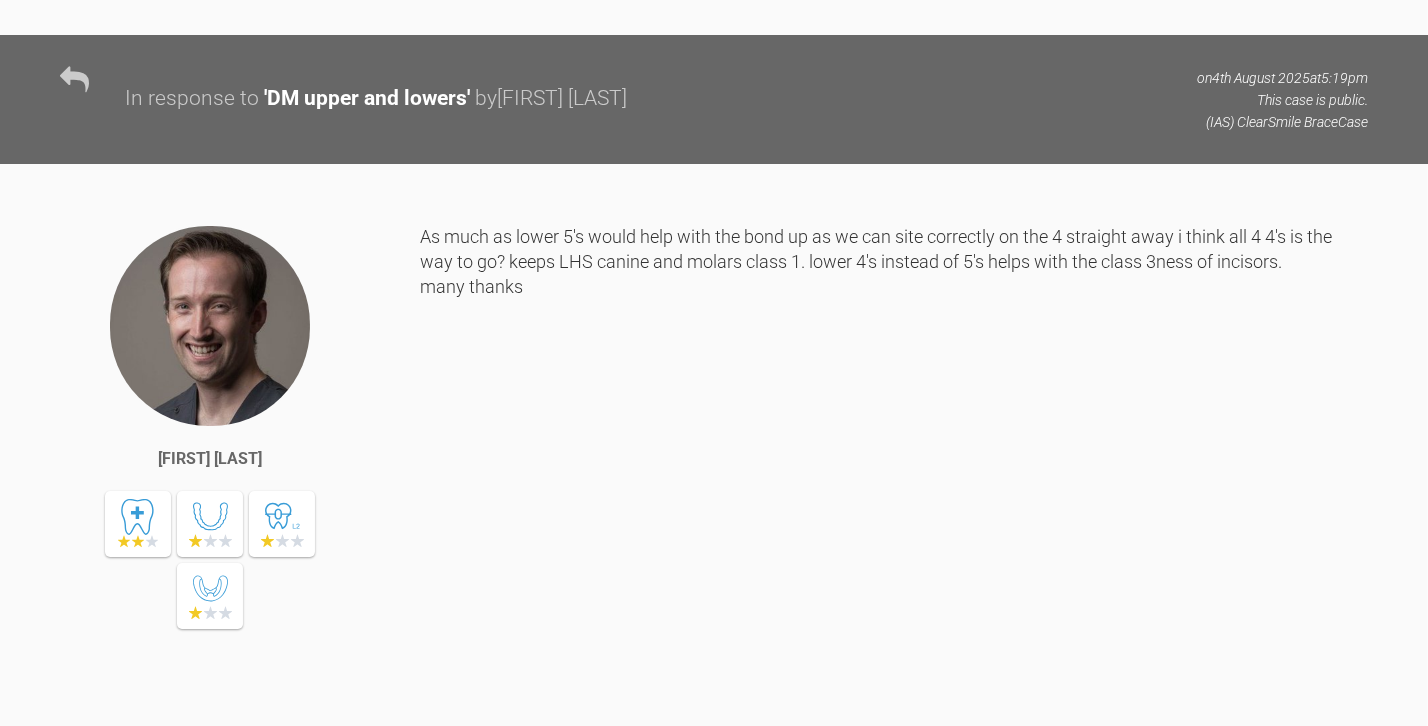 scroll, scrollTop: 1818, scrollLeft: 0, axis: vertical 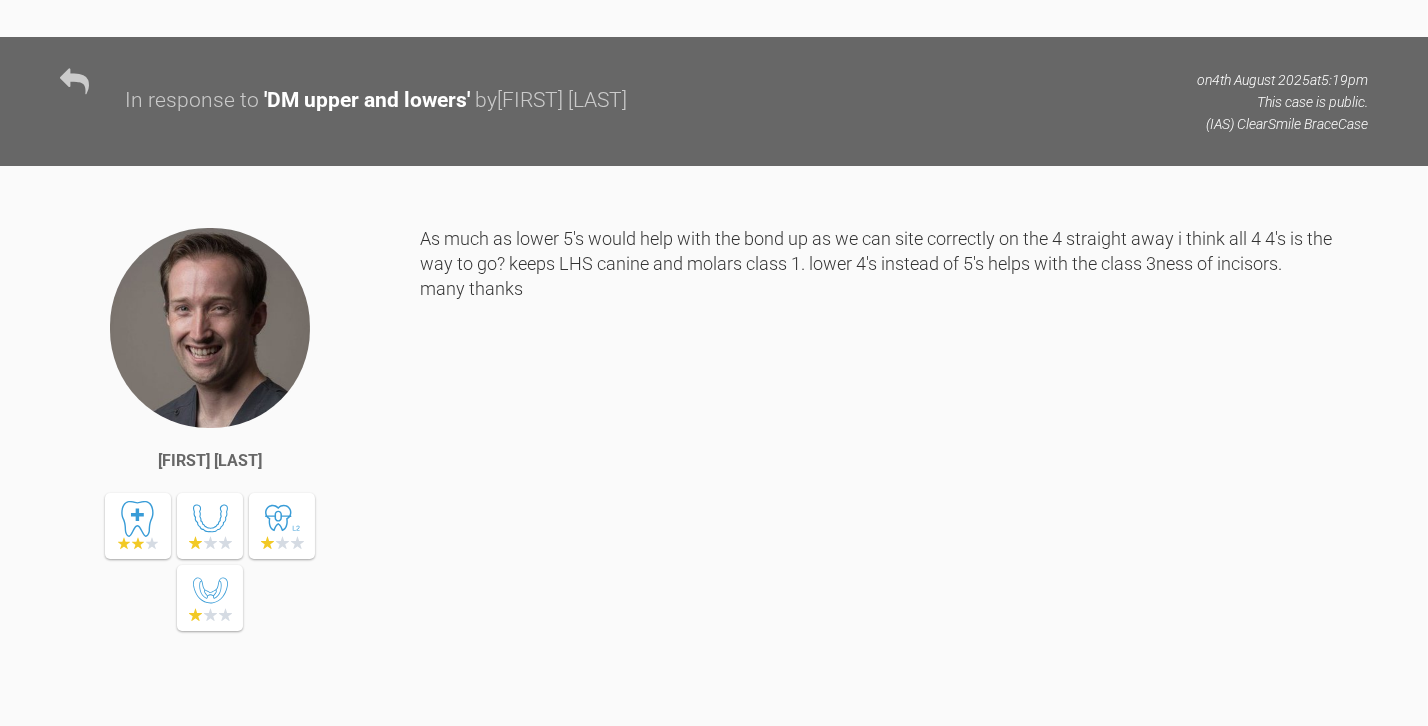 drag, startPoint x: 429, startPoint y: 121, endPoint x: 558, endPoint y: 193, distance: 147.73286 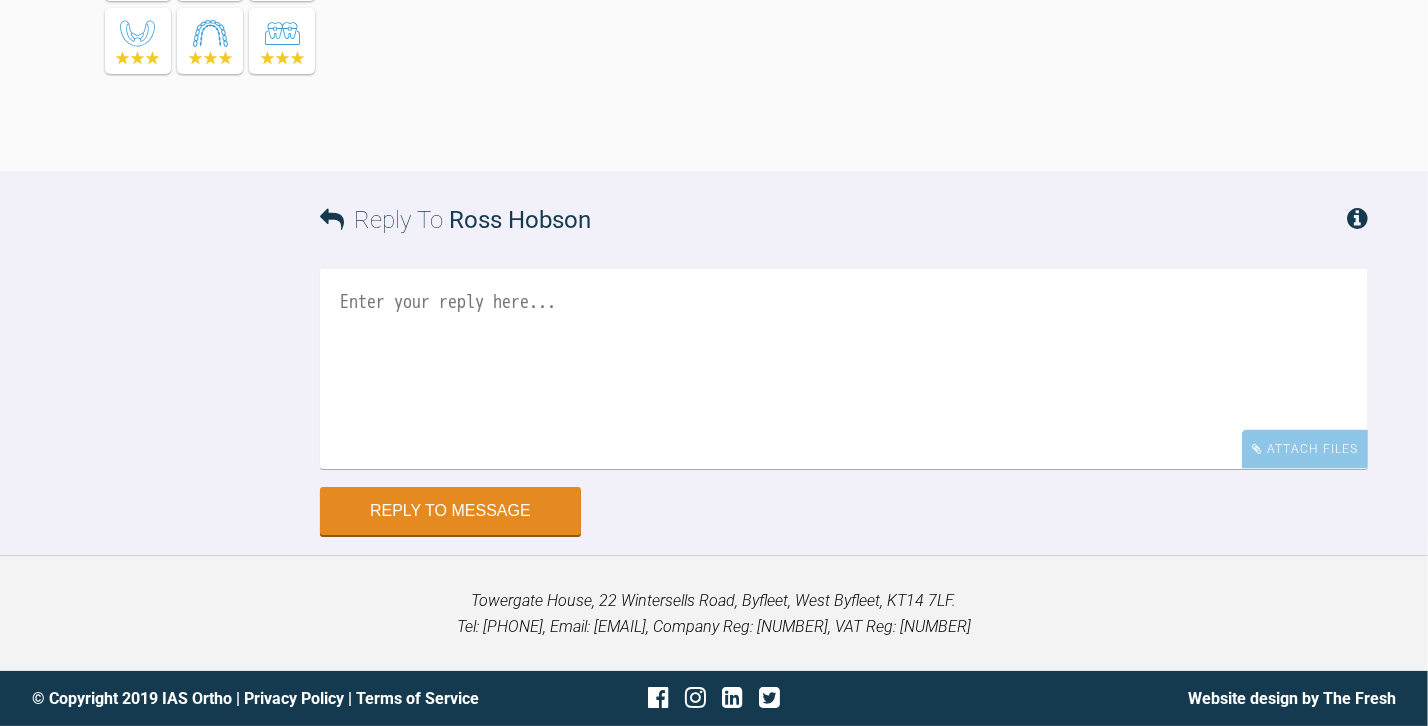 scroll, scrollTop: 3120, scrollLeft: 0, axis: vertical 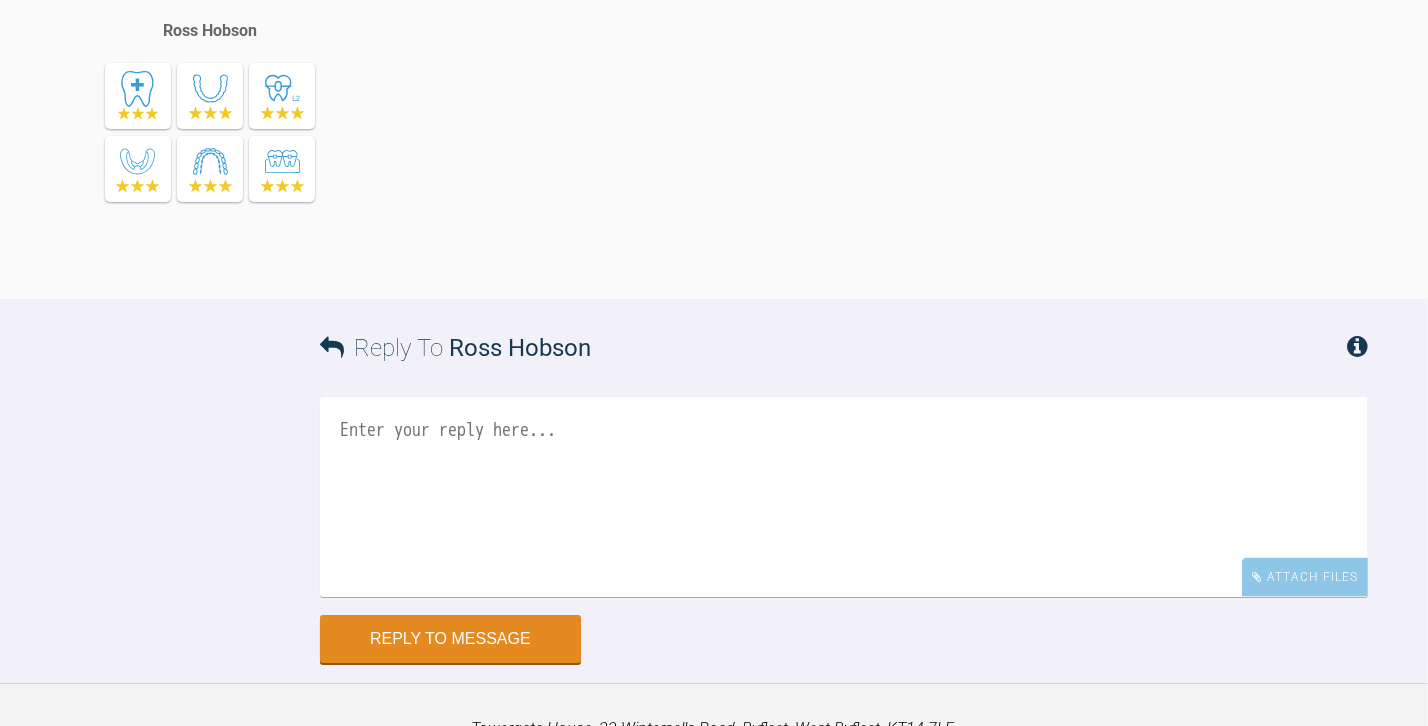 drag, startPoint x: 1119, startPoint y: 403, endPoint x: 784, endPoint y: 410, distance: 335.07312 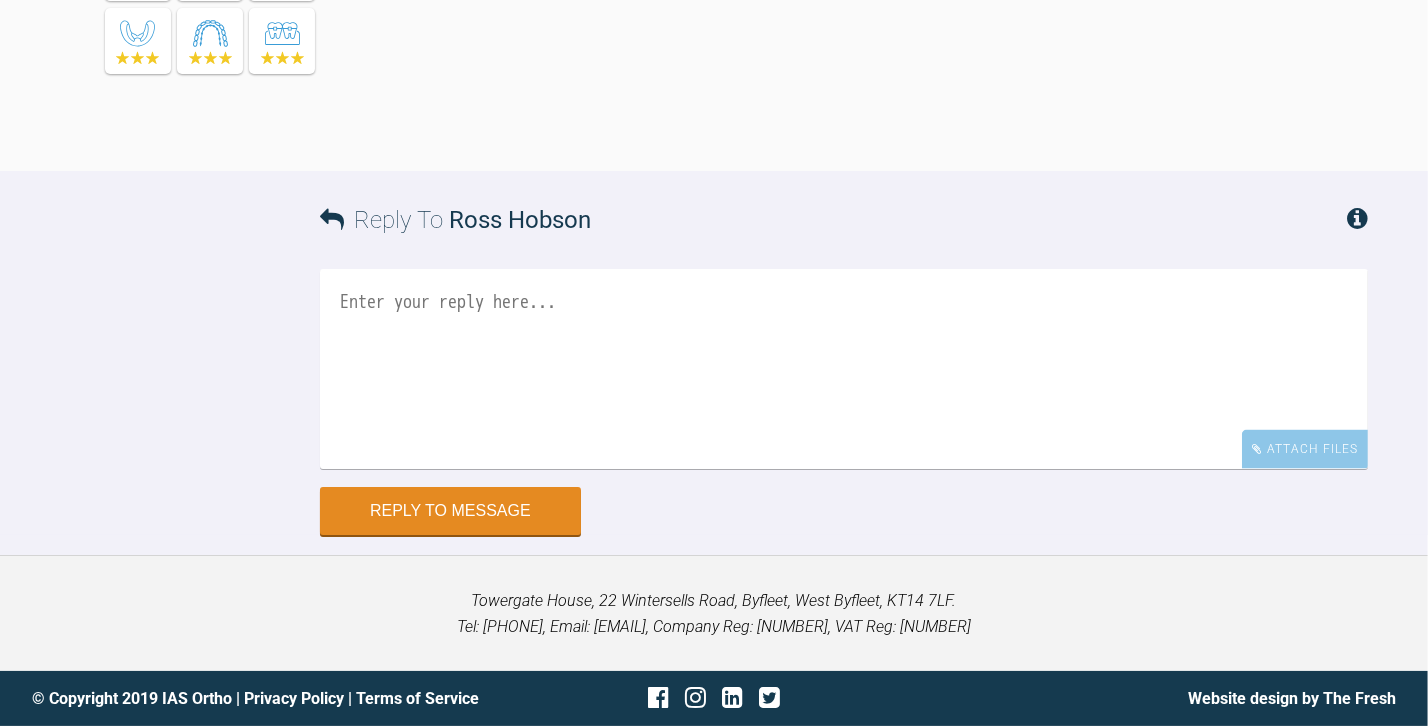 scroll, scrollTop: 3484, scrollLeft: 0, axis: vertical 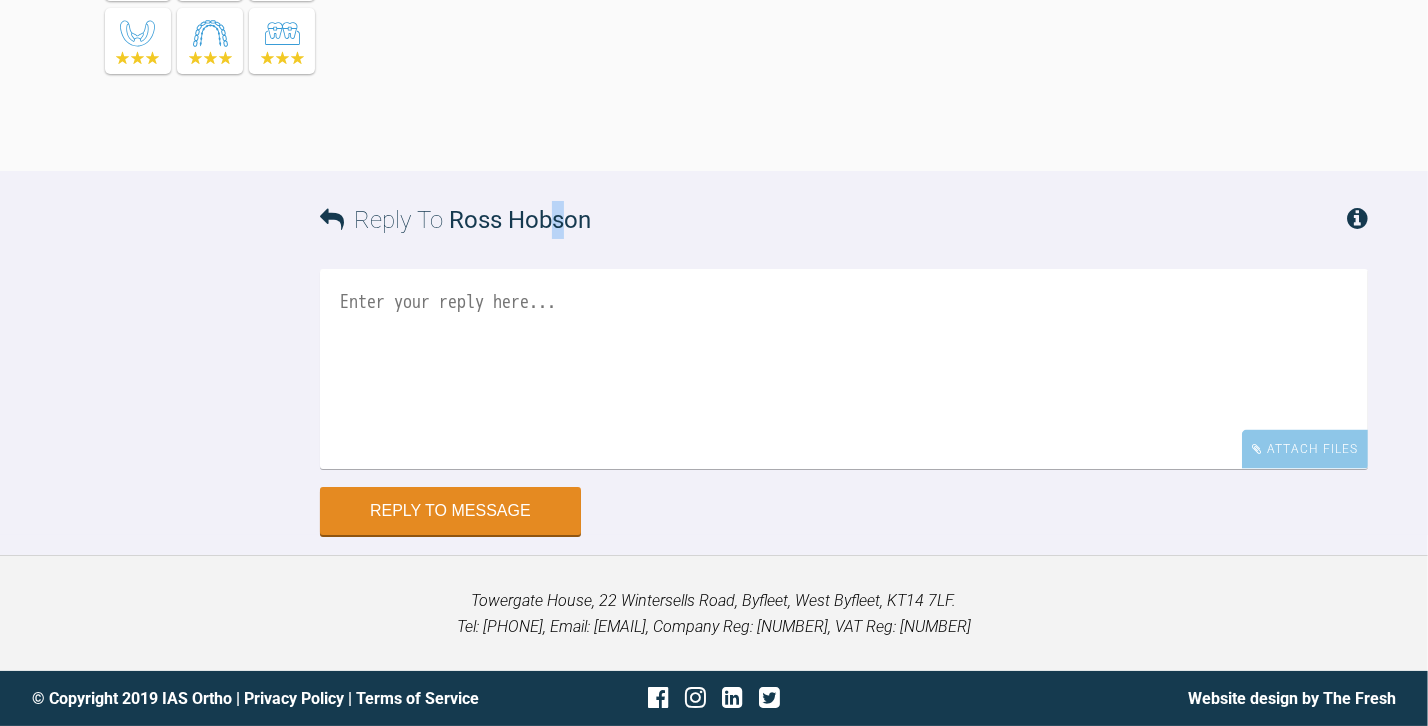 drag, startPoint x: 569, startPoint y: 397, endPoint x: 553, endPoint y: 396, distance: 16.03122 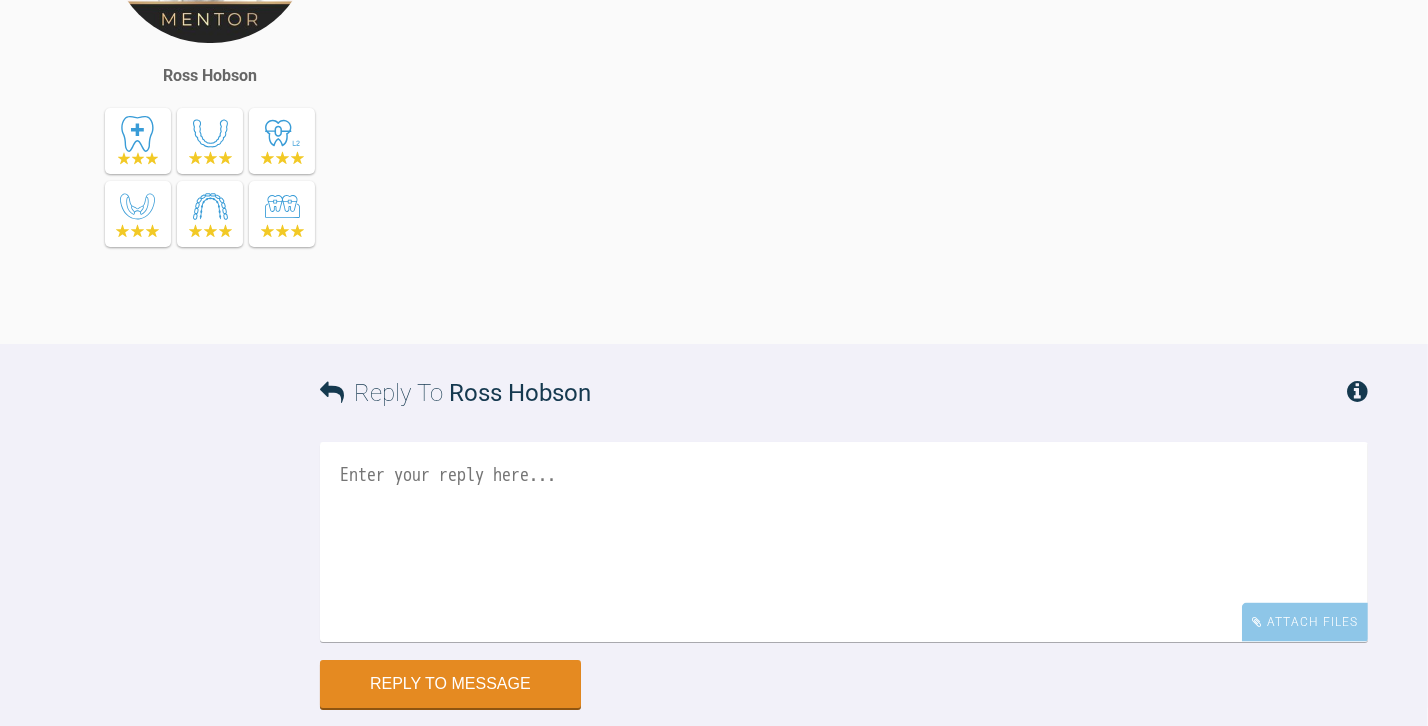 scroll, scrollTop: 2939, scrollLeft: 0, axis: vertical 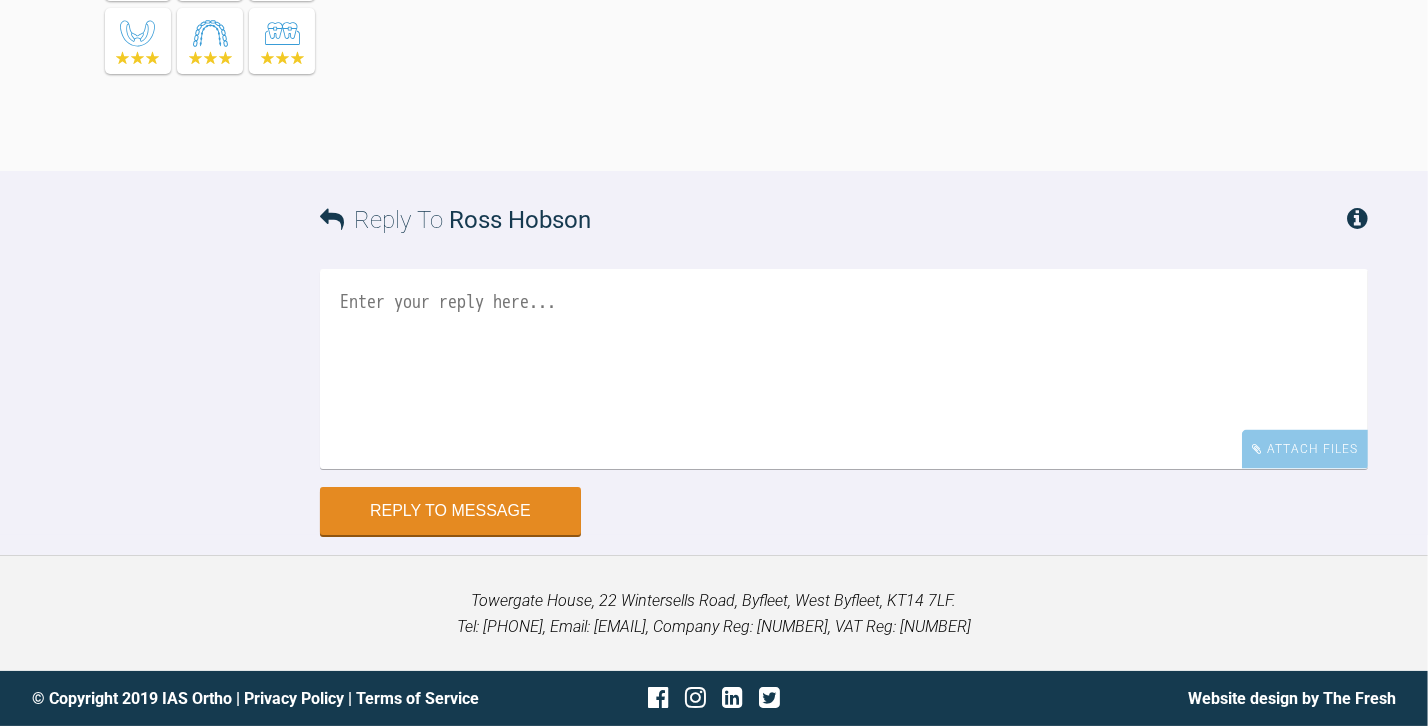 click at bounding box center (844, 369) 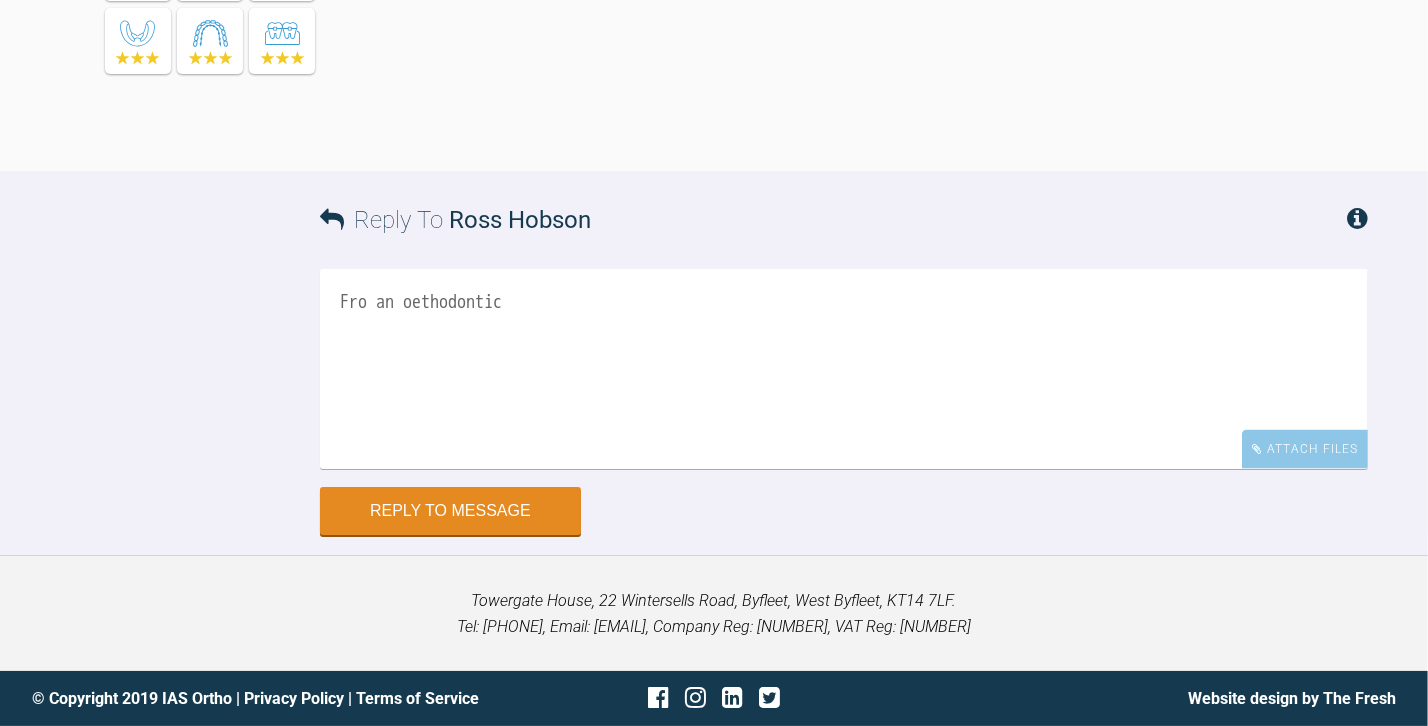 click on "Fro an oethodontic" at bounding box center (844, 369) 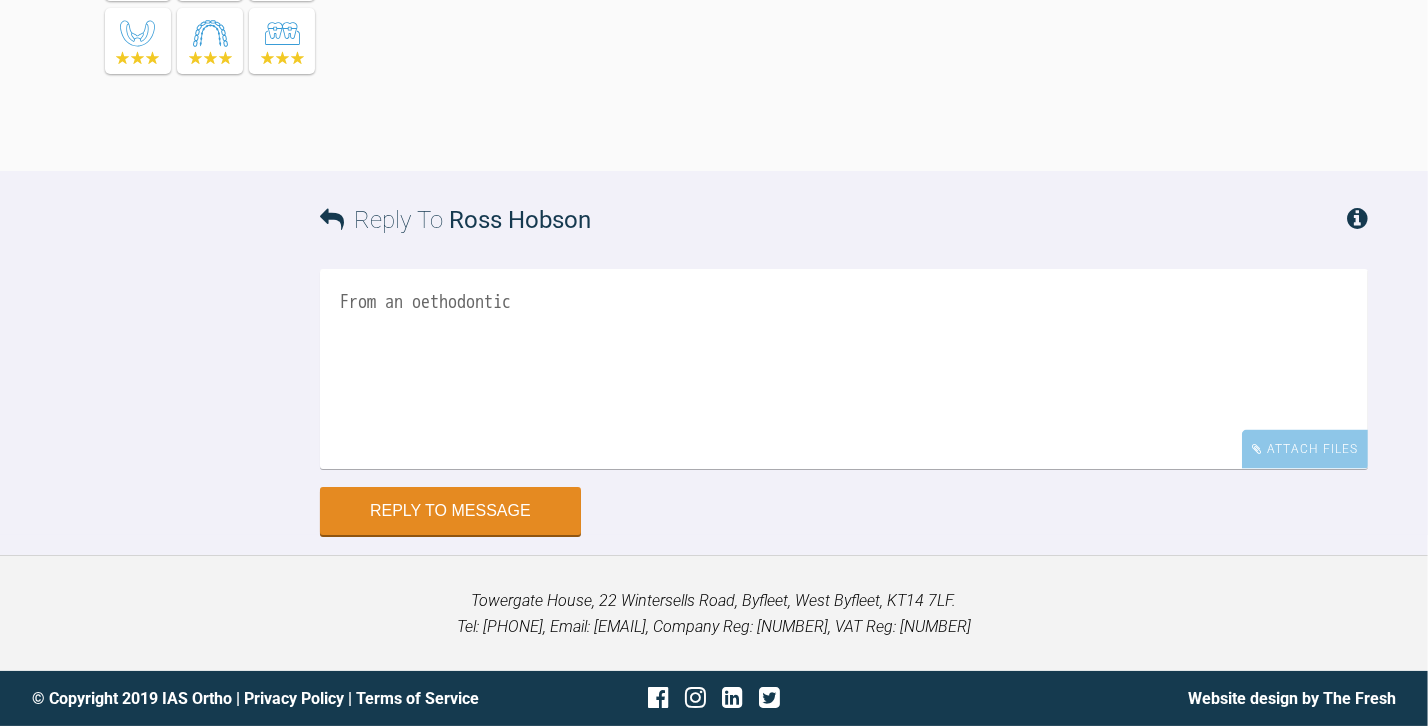 drag, startPoint x: 442, startPoint y: 664, endPoint x: 430, endPoint y: 665, distance: 12.0415945 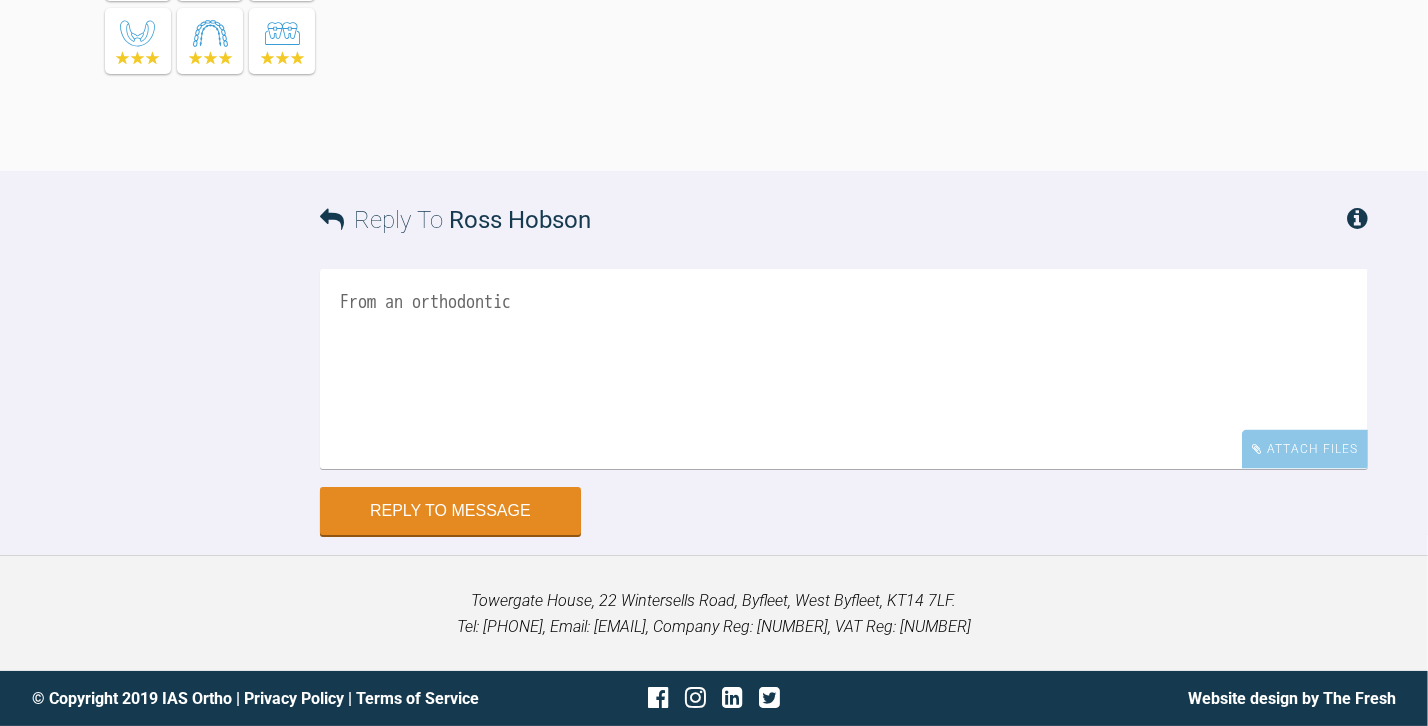 click on "From an orthodontic" at bounding box center [844, 369] 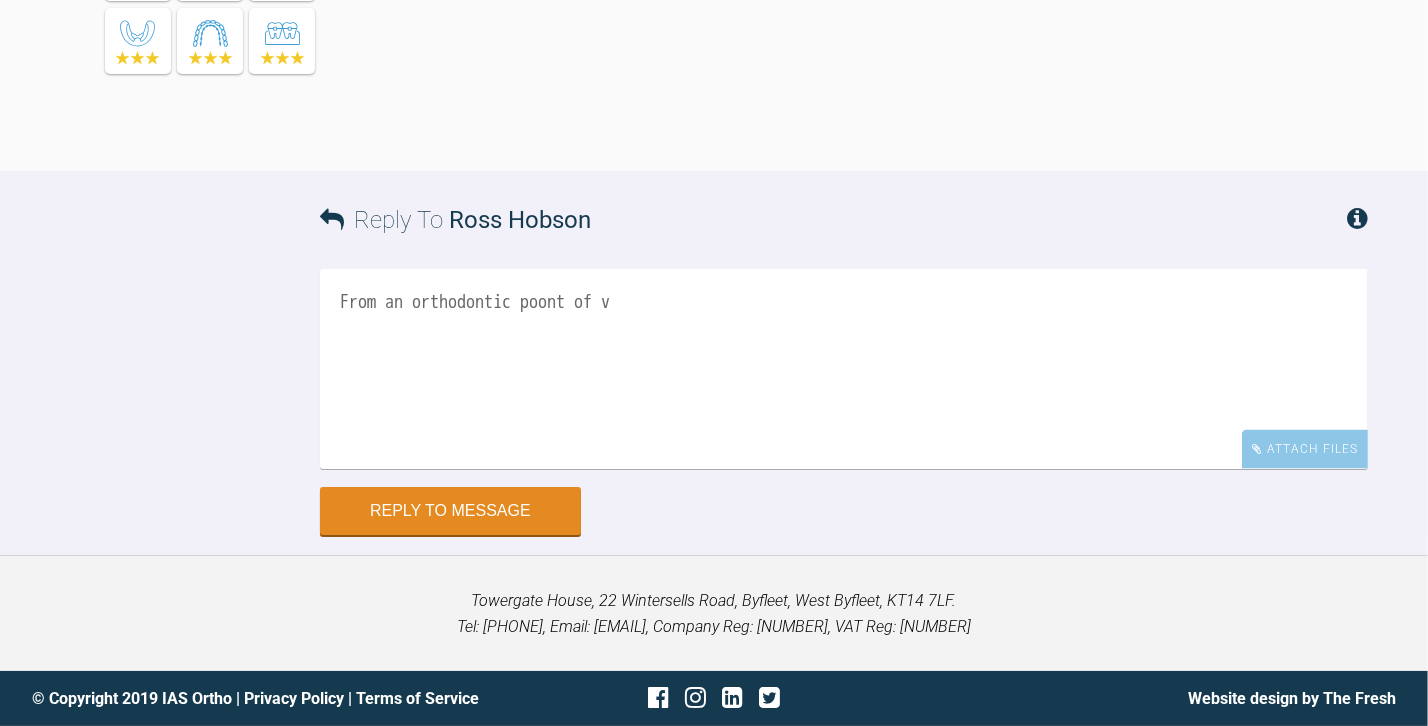 click on "From an orthodontic poont of v" at bounding box center [844, 369] 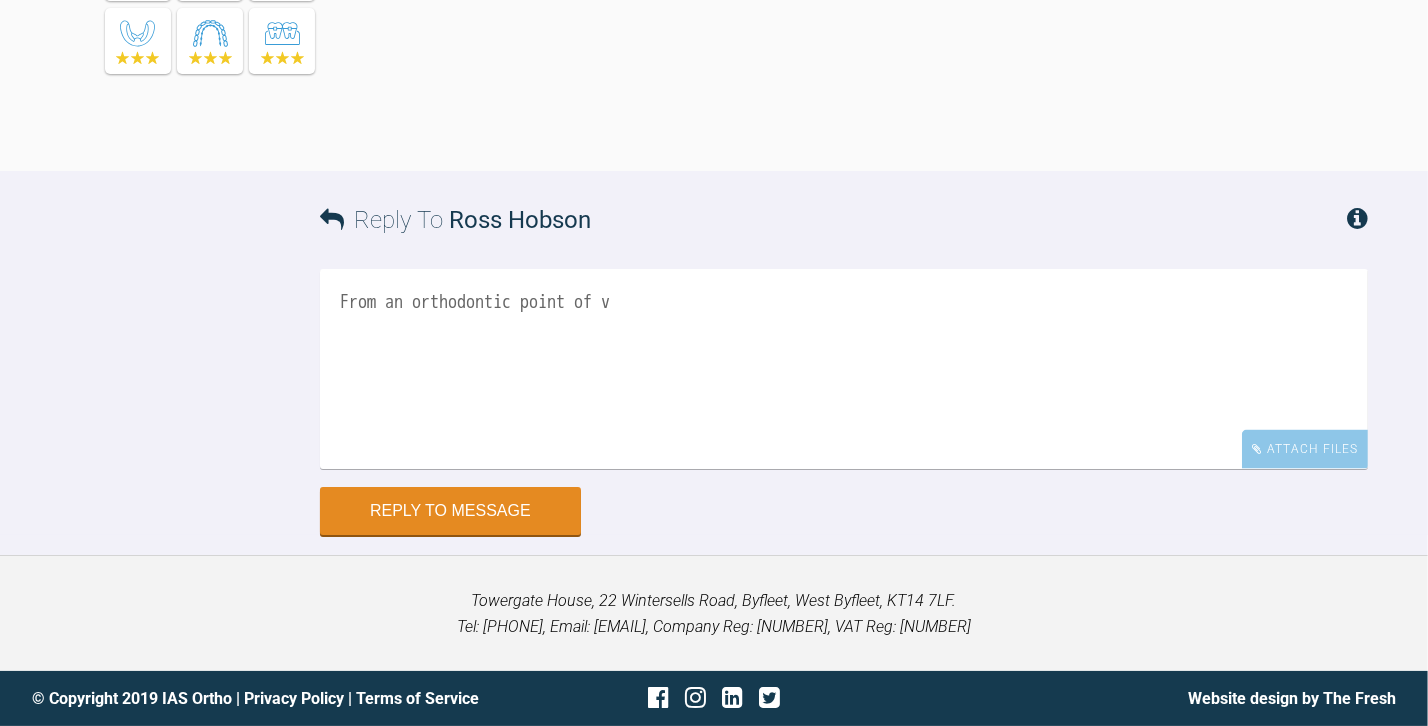 click on "From an orthodontic point of v" at bounding box center [844, 369] 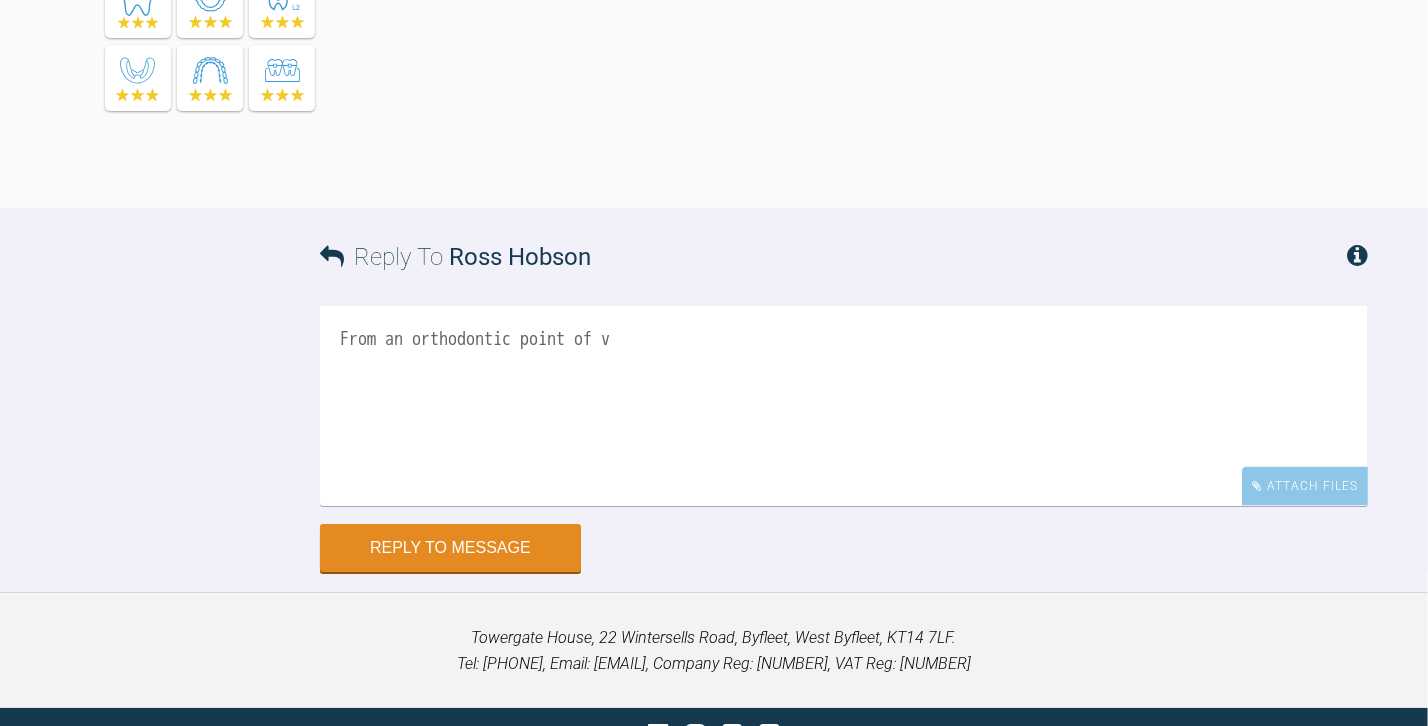 drag, startPoint x: 704, startPoint y: 348, endPoint x: 507, endPoint y: 312, distance: 200.26233 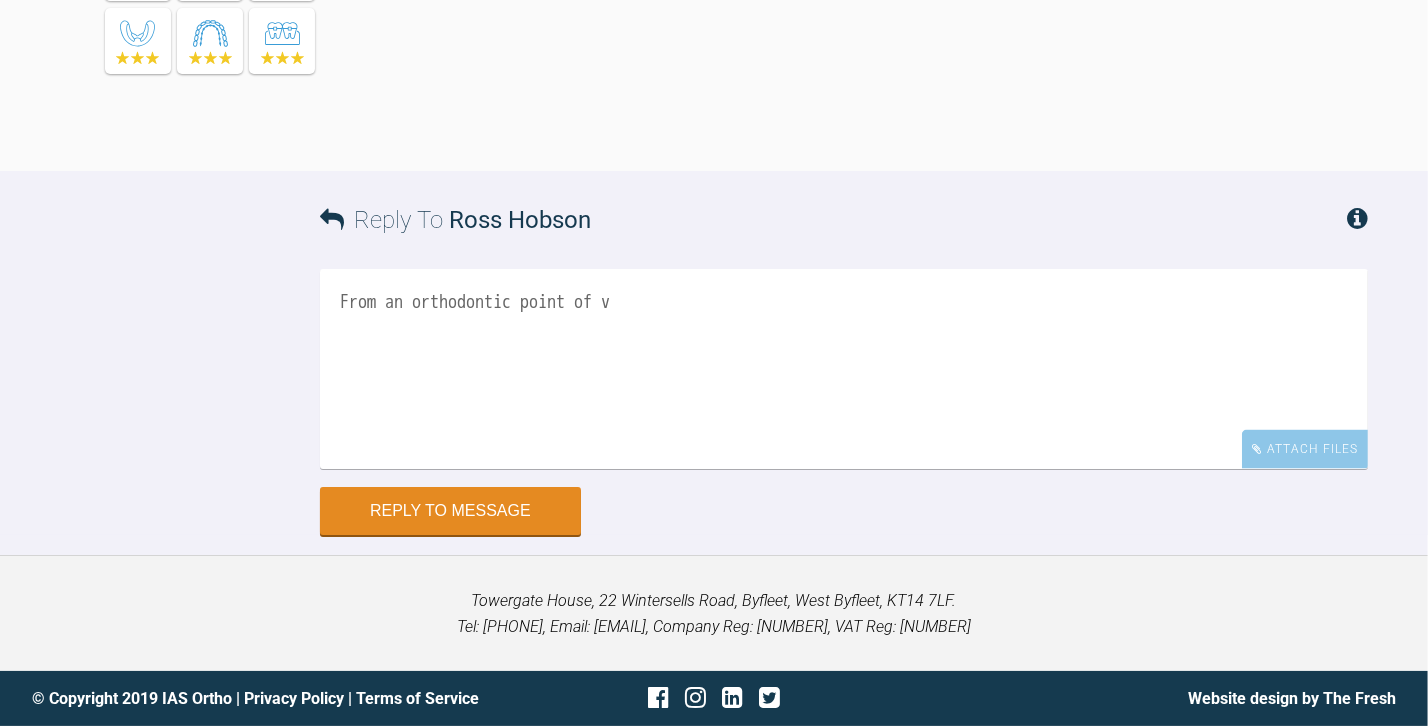 scroll, scrollTop: 3211, scrollLeft: 0, axis: vertical 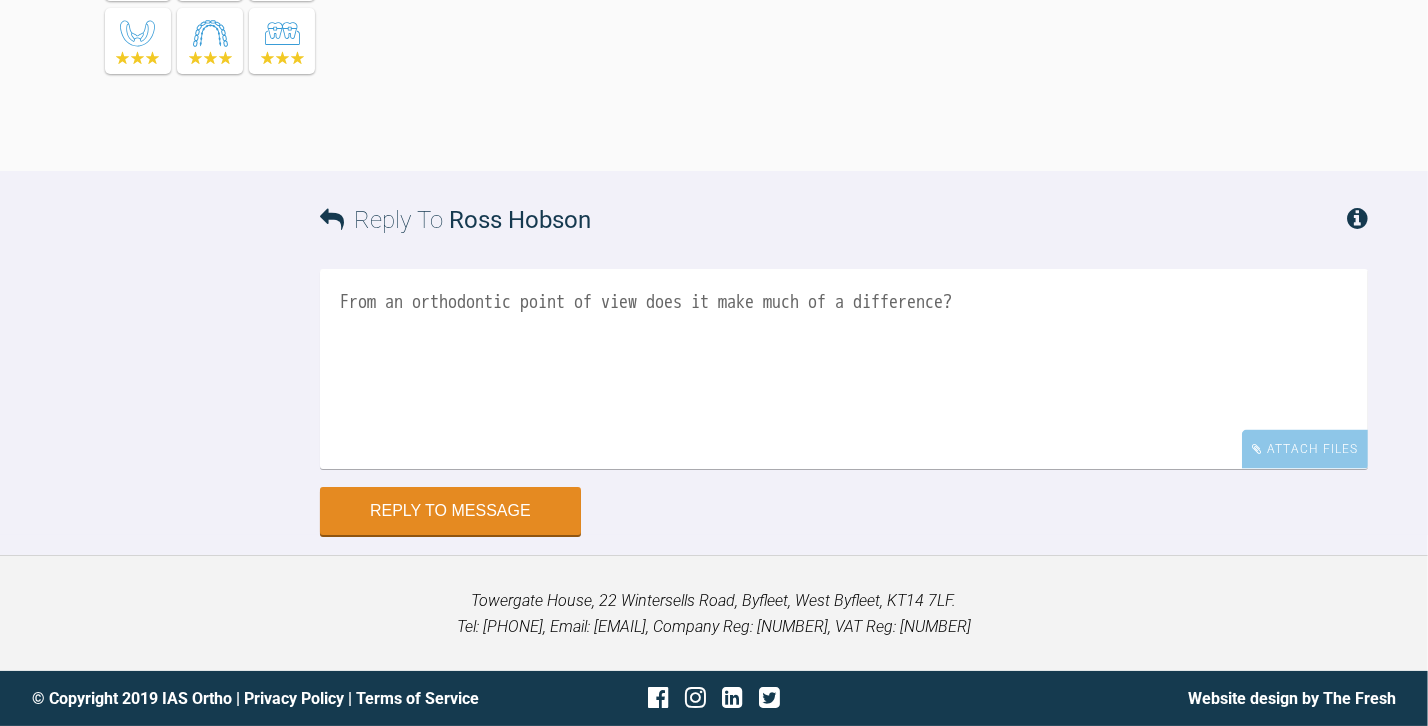 click on "From an orthodontic point of view does it make much of a difference?" at bounding box center (844, 369) 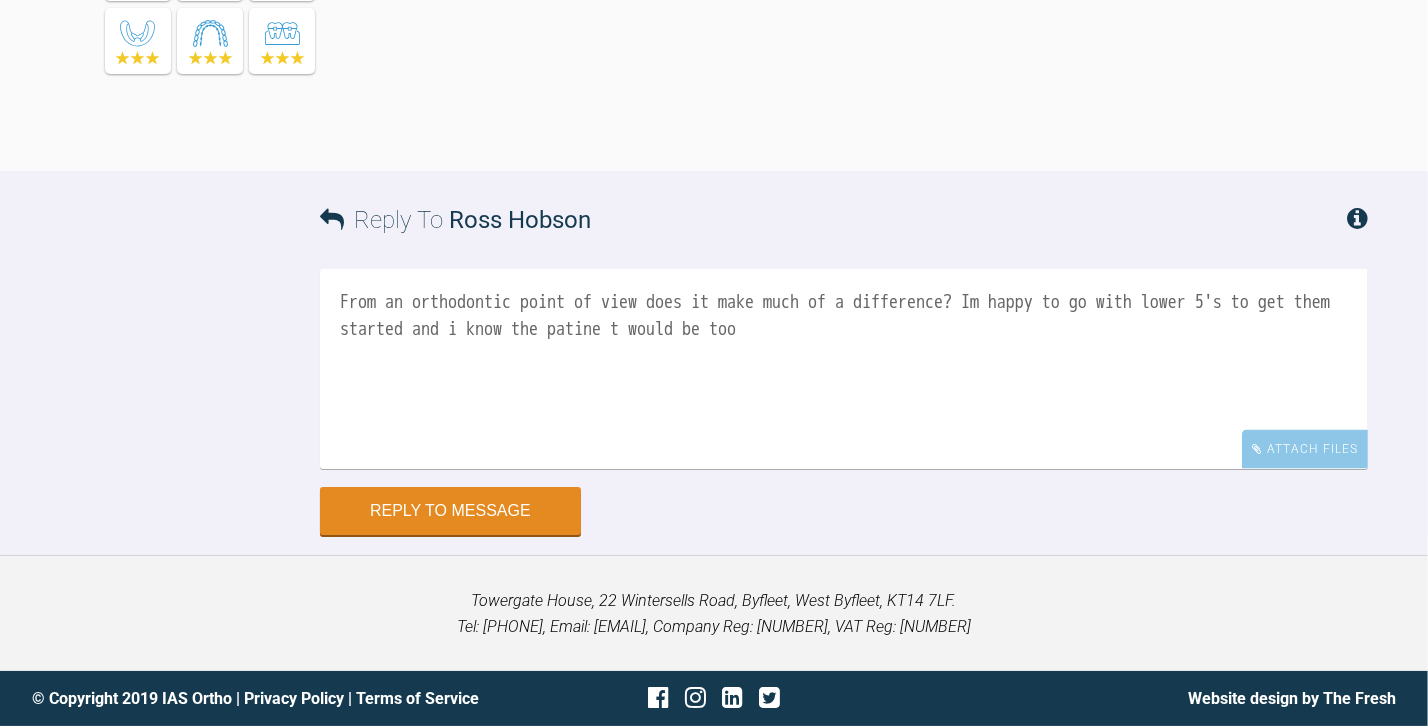 click on "From an orthodontic point of view does it make much of a difference? Im happy to go with lower 5's to get them started and i know the patine t would be too" at bounding box center [844, 369] 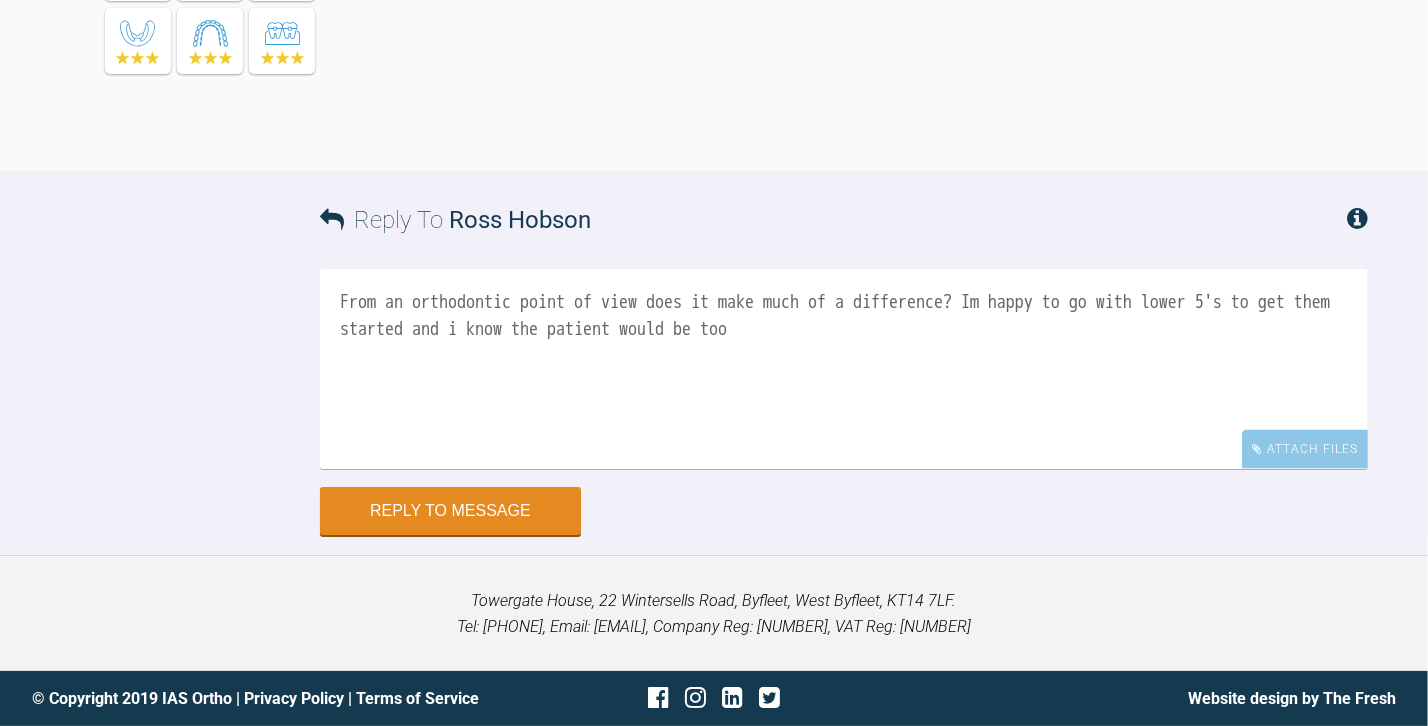 click on "From an orthodontic point of view does it make much of a difference? Im happy to go with lower 5's to get them started and i know the patient would be too" at bounding box center (844, 369) 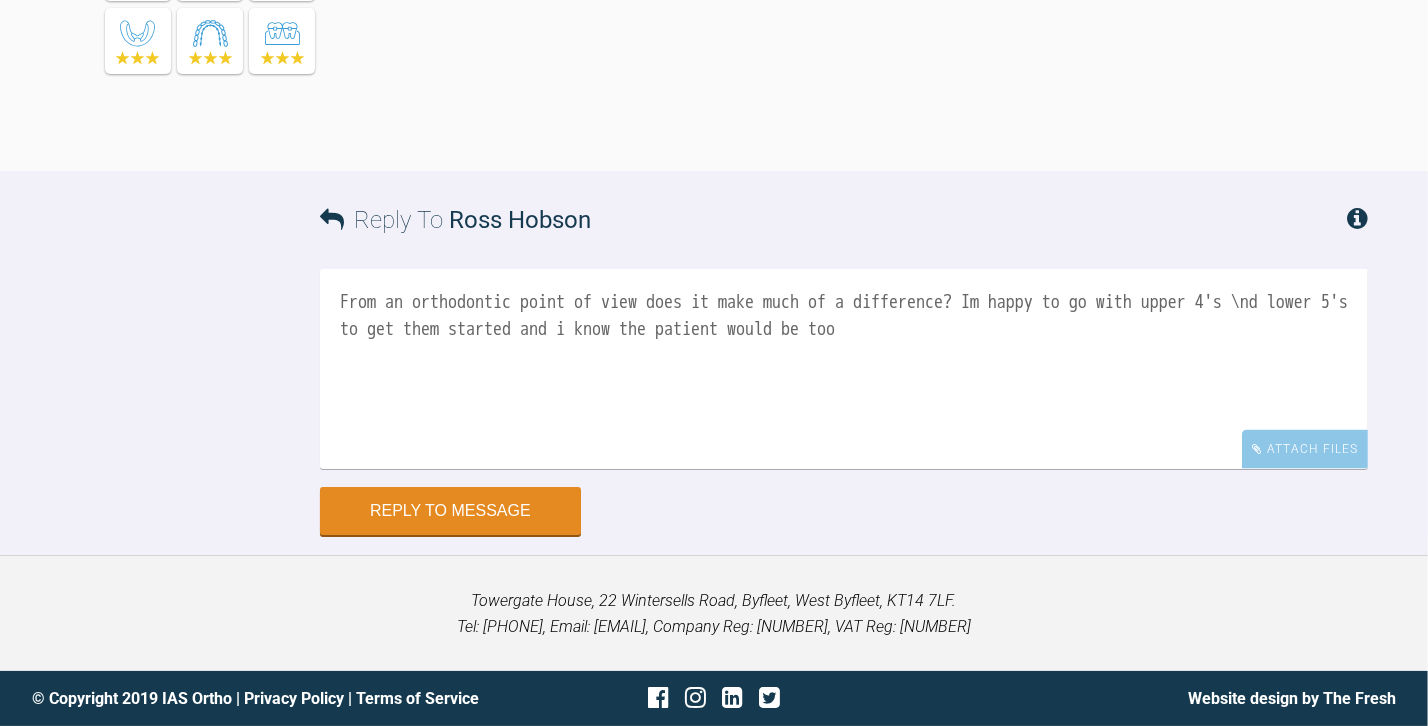click on "From an orthodontic point of view does it make much of a difference? Im happy to go with upper 4's \nd lower 5's to get them started and i know the patient would be too" at bounding box center (844, 369) 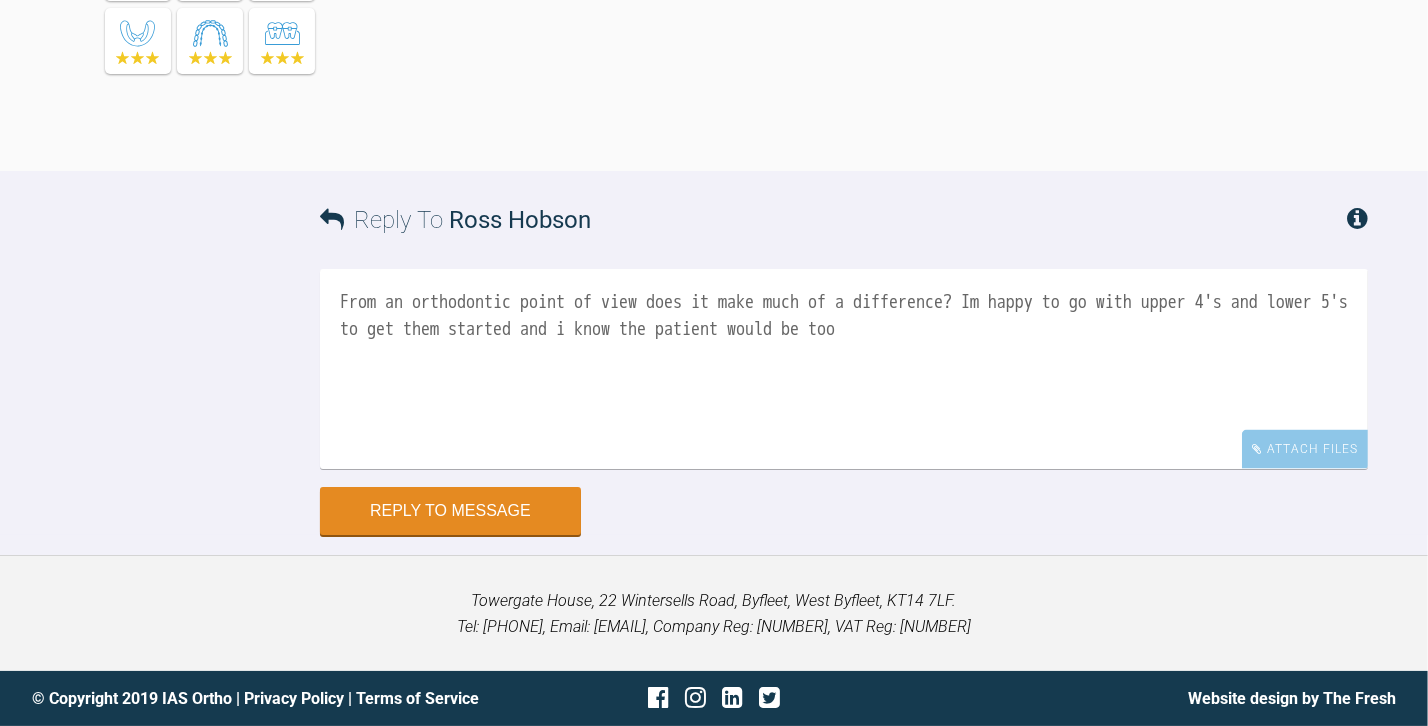click on "From an orthodontic point of view does it make much of a difference? Im happy to go with upper 4's and lower 5's to get them started and i know the patient would be too" at bounding box center [844, 369] 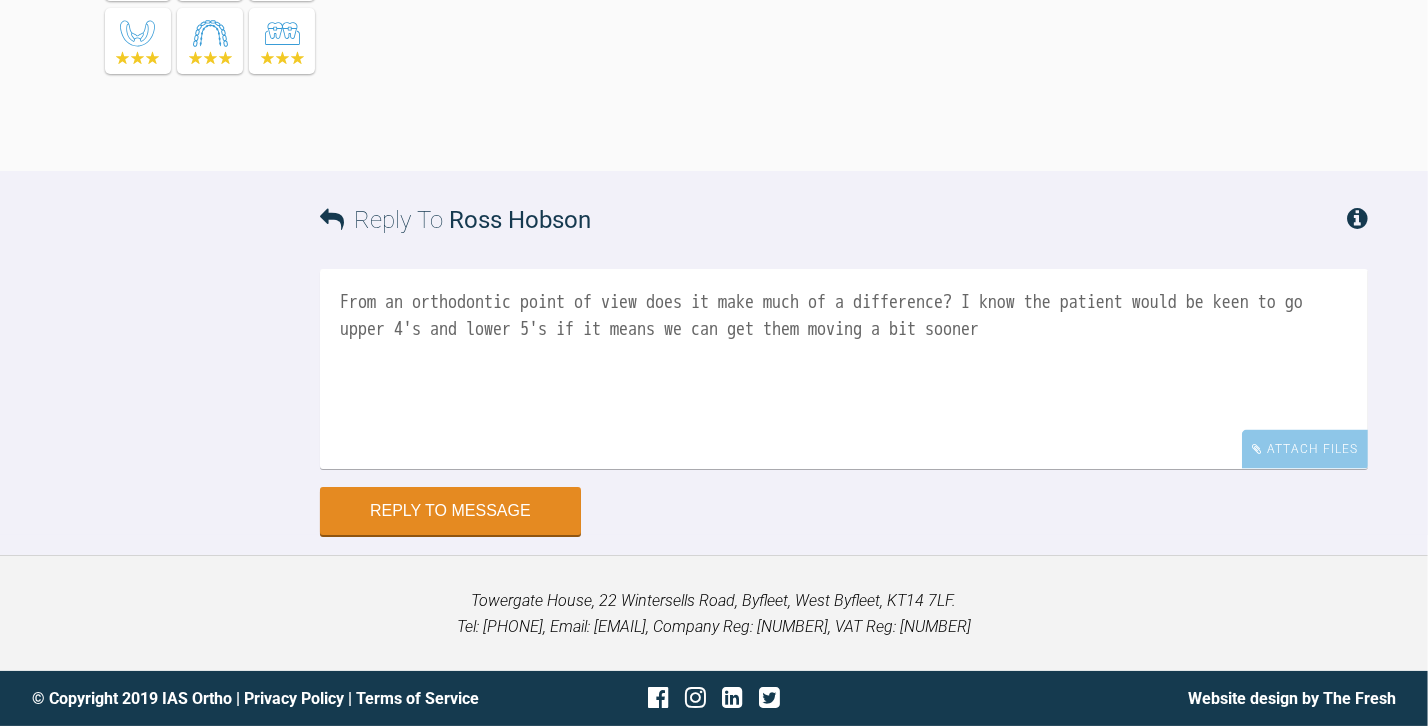 click on "From an orthodontic point of view does it make much of a difference? I know the patient would be keen to go upper 4's and lower 5's if it means we can get them moving a bit sooner" at bounding box center [844, 369] 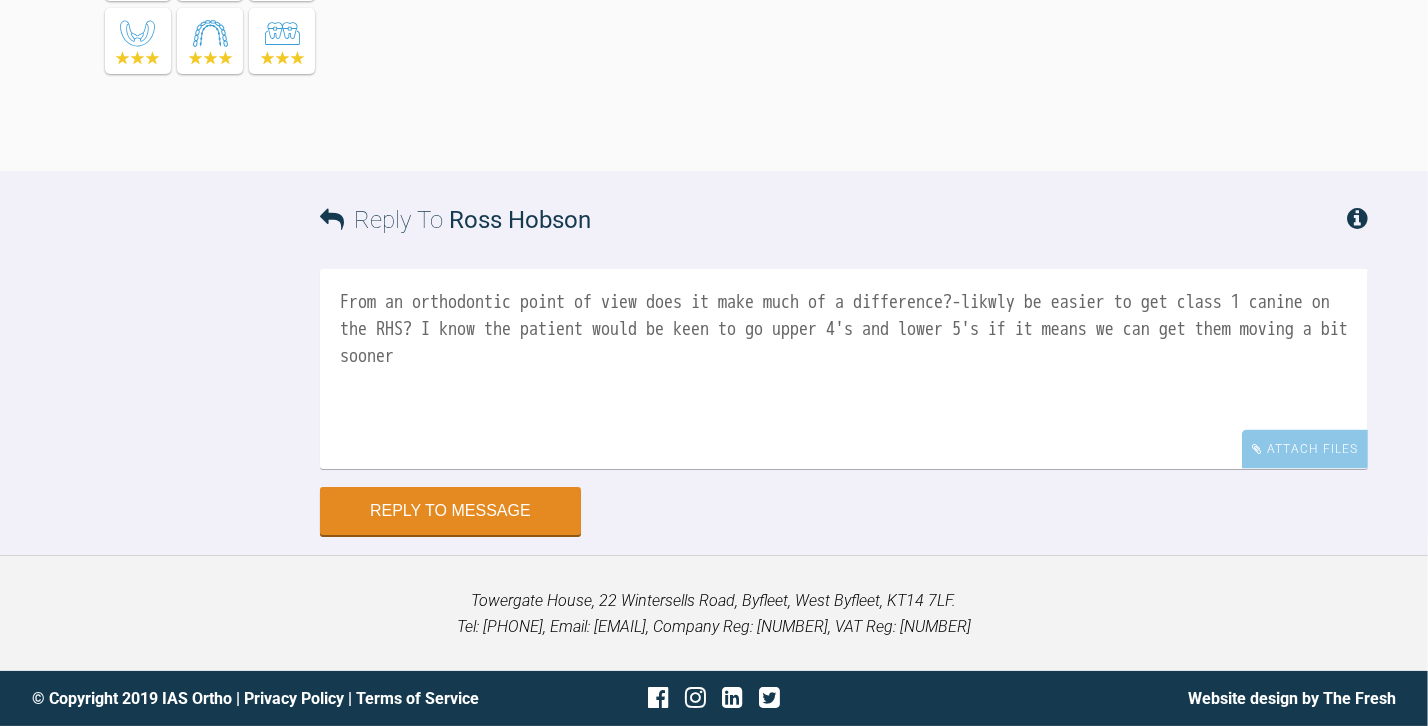 click on "From an orthodontic point of view does it make much of a difference?-likwly be easier to get class 1 canine on the RHS? I know the patient would be keen to go upper 4's and lower 5's if it means we can get them moving a bit sooner" at bounding box center (844, 369) 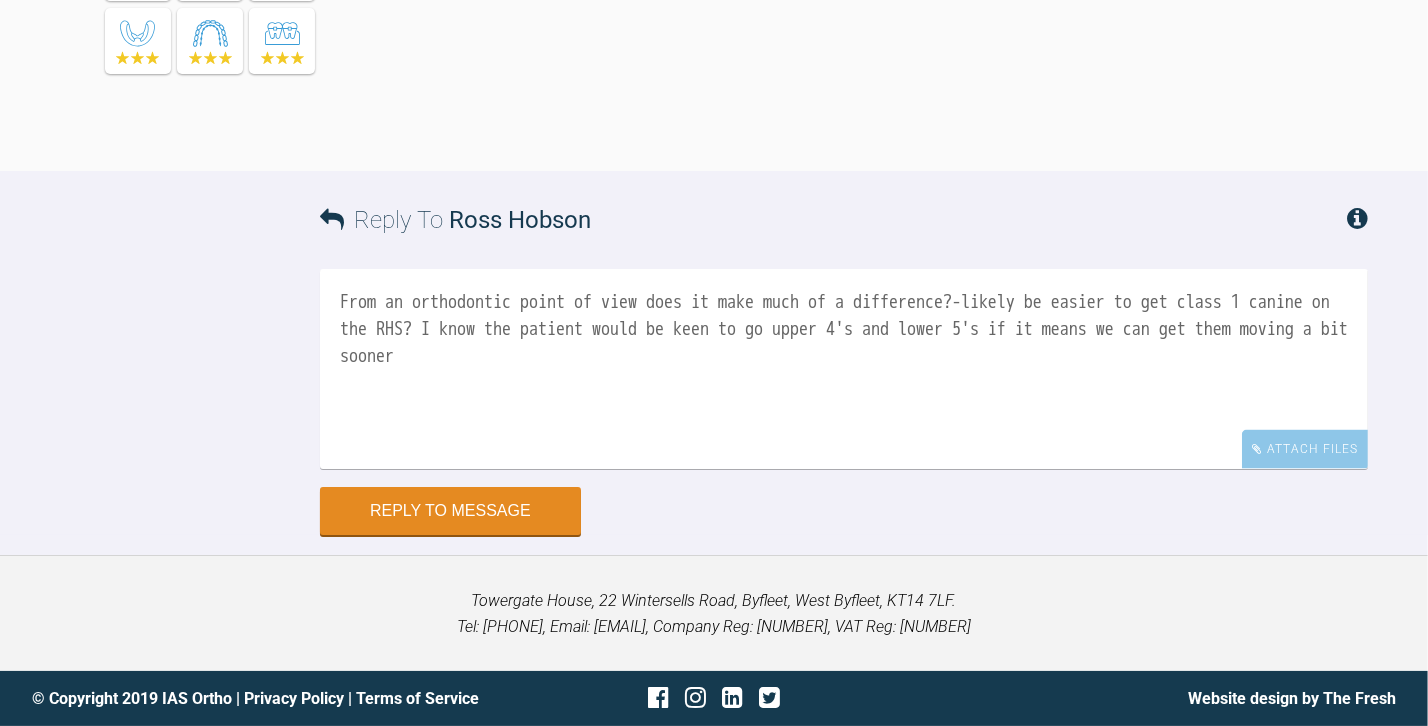 click on "From an orthodontic point of view does it make much of a difference?-likely be easier to get class 1 canine on the RHS? I know the patient would be keen to go upper 4's and lower 5's if it means we can get them moving a bit sooner" at bounding box center (844, 369) 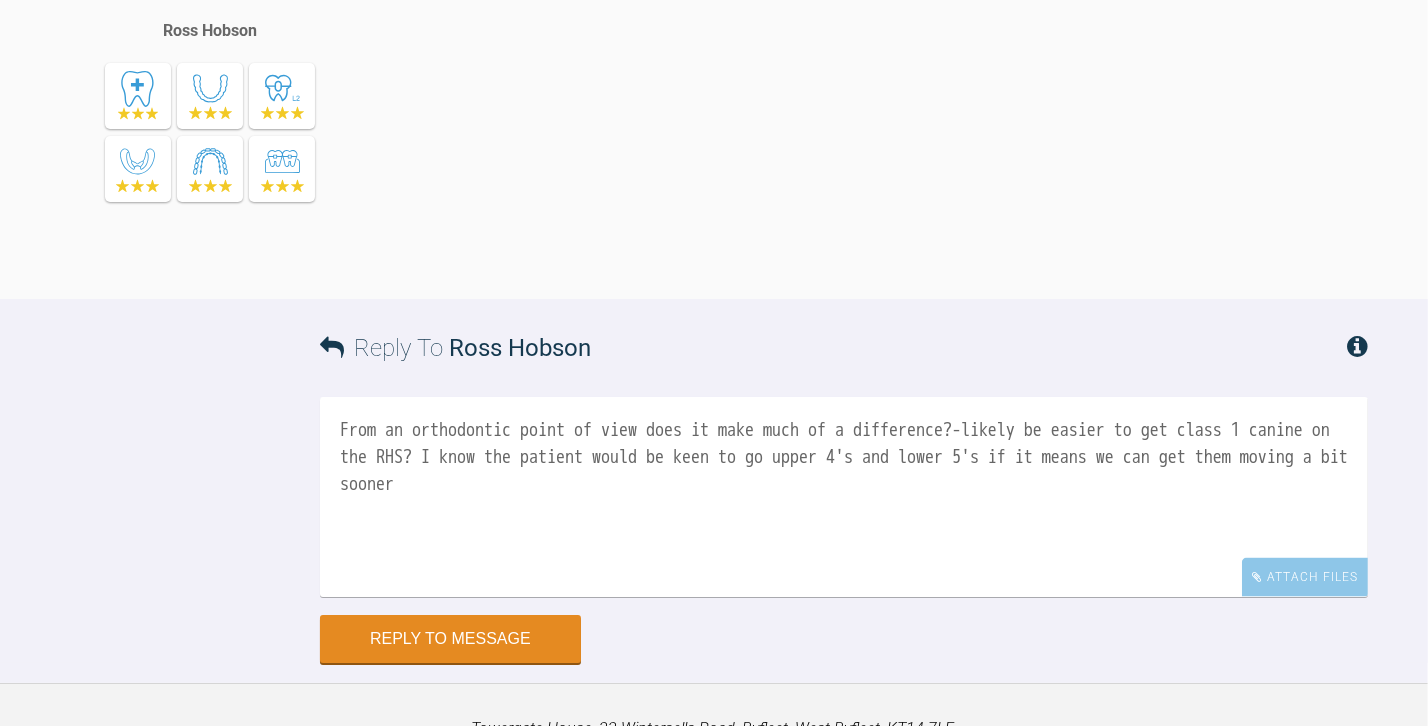 scroll, scrollTop: 3666, scrollLeft: 0, axis: vertical 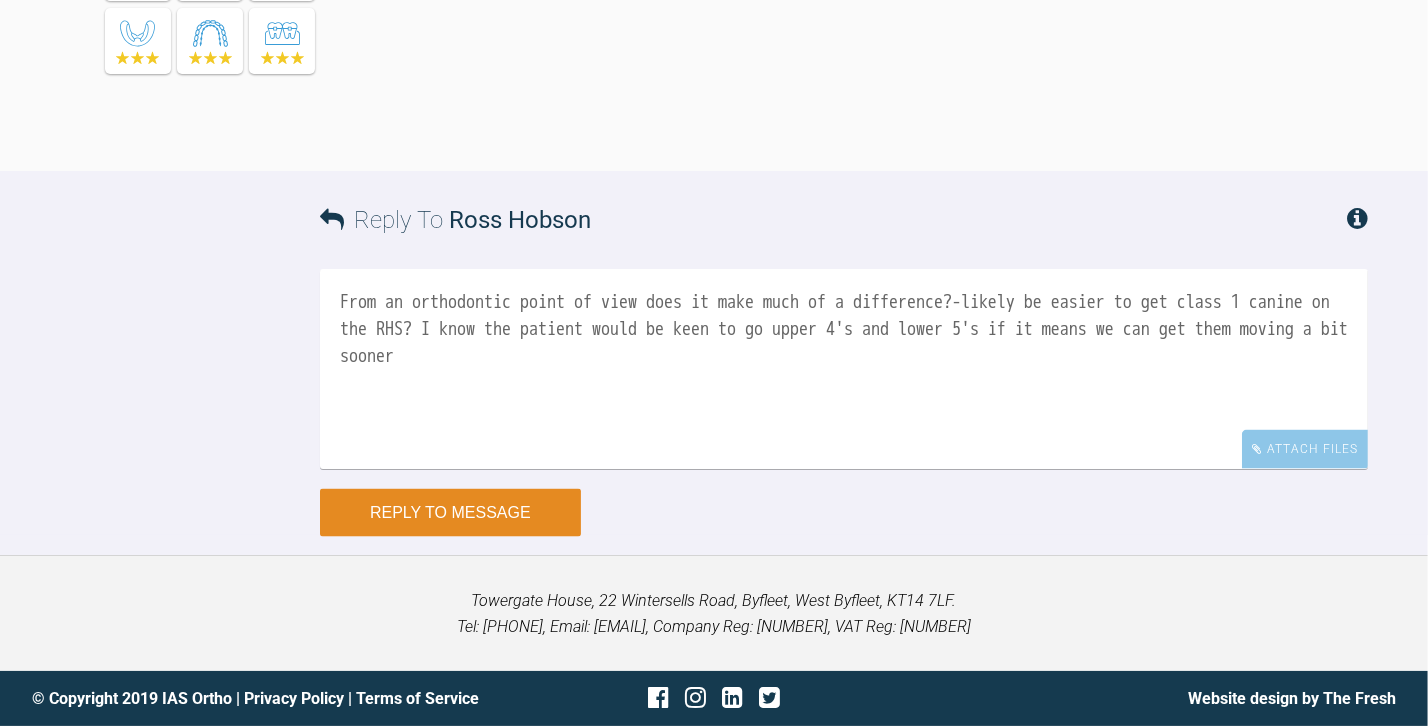 type on "From an orthodontic point of view does it make much of a difference?-likely be easier to get class 1 canine on the RHS? I know the patient would be keen to go upper 4's and lower 5's if it means we can get them moving a bit sooner" 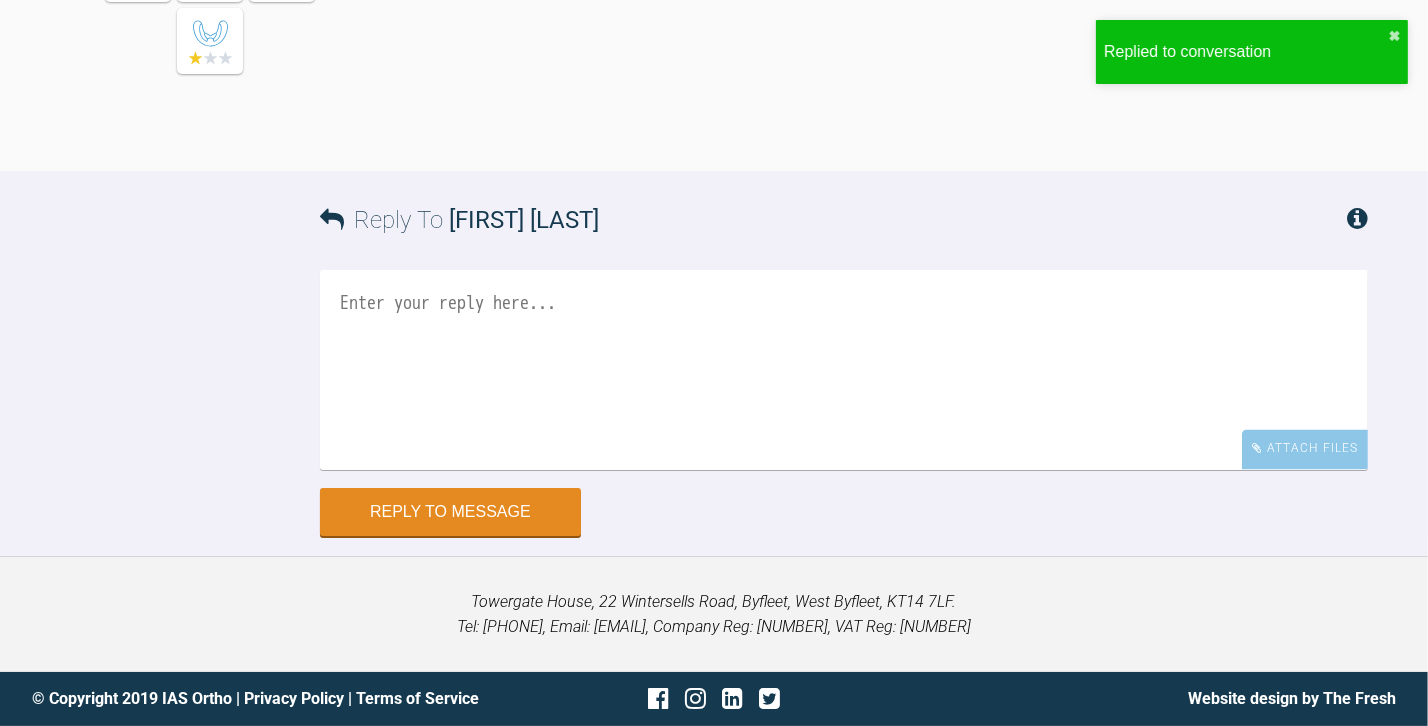 scroll, scrollTop: 4147, scrollLeft: 0, axis: vertical 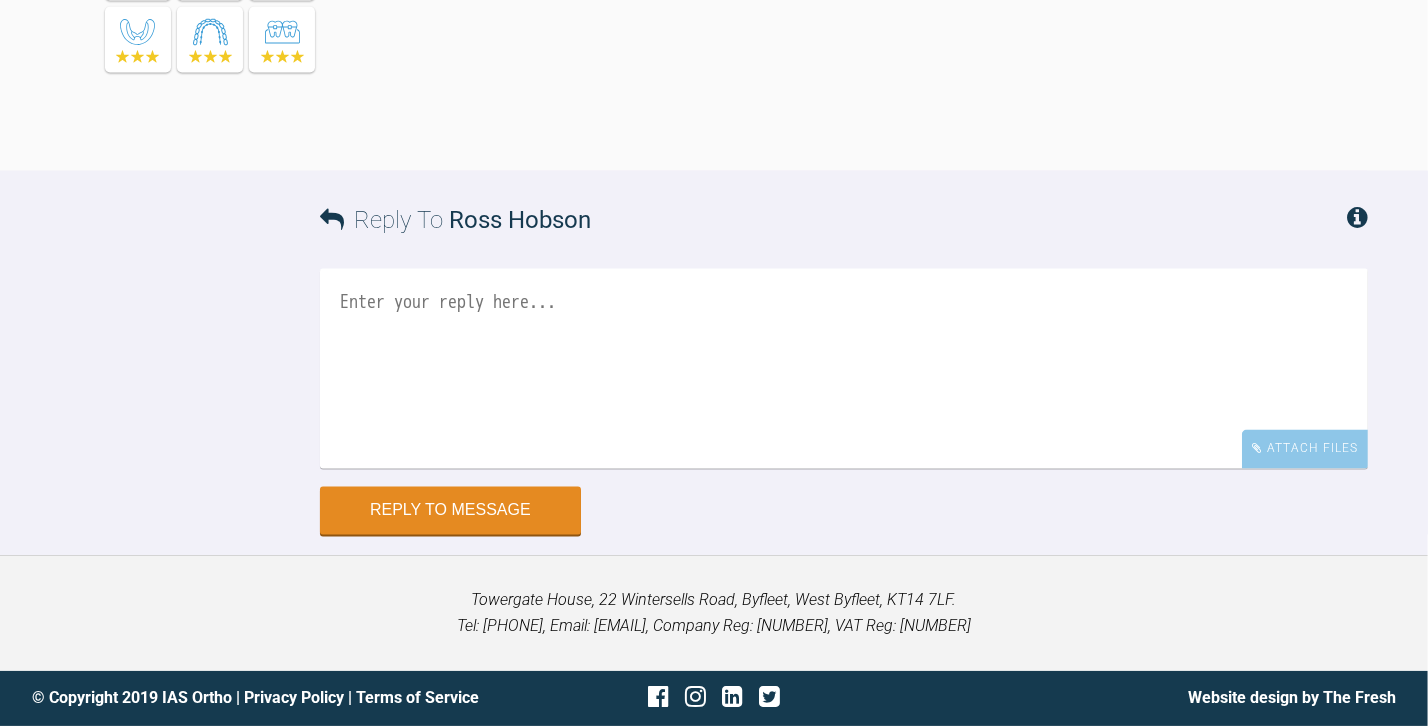 click at bounding box center [1232, -707] 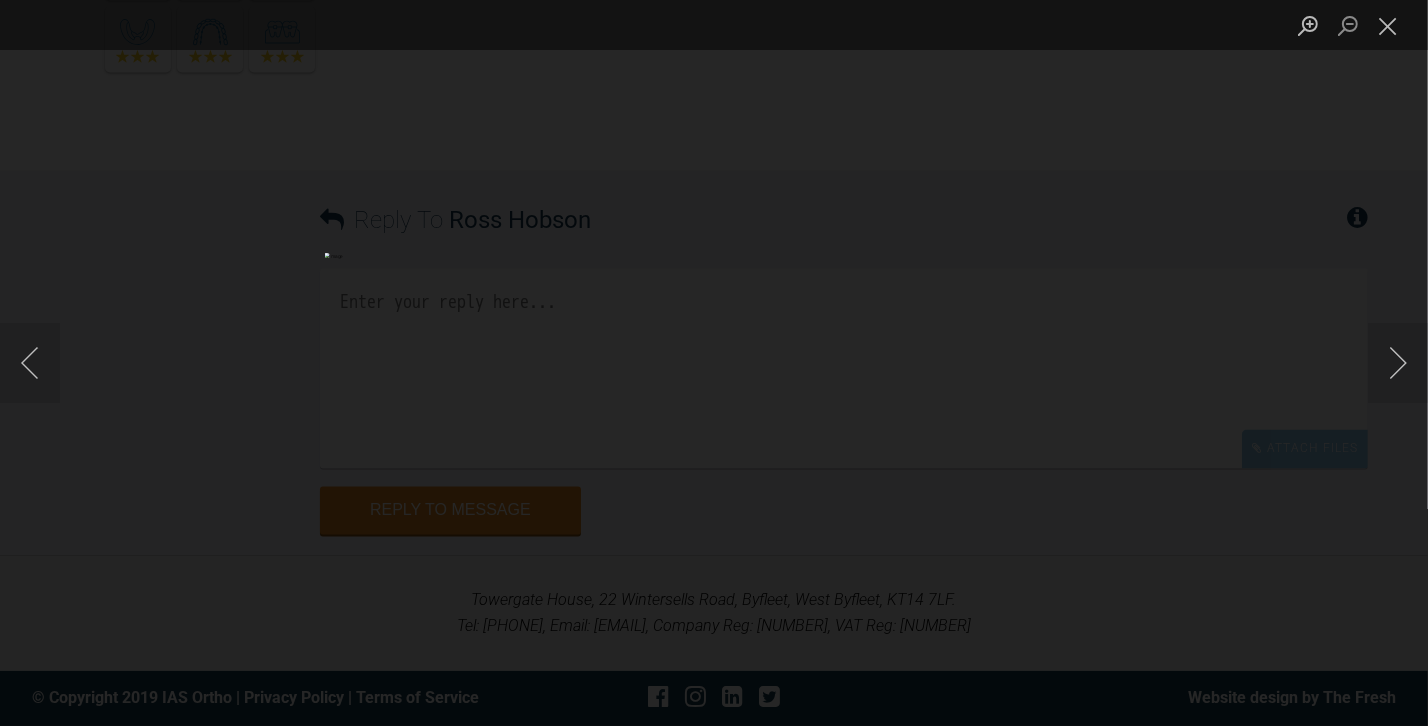 click at bounding box center [714, 363] 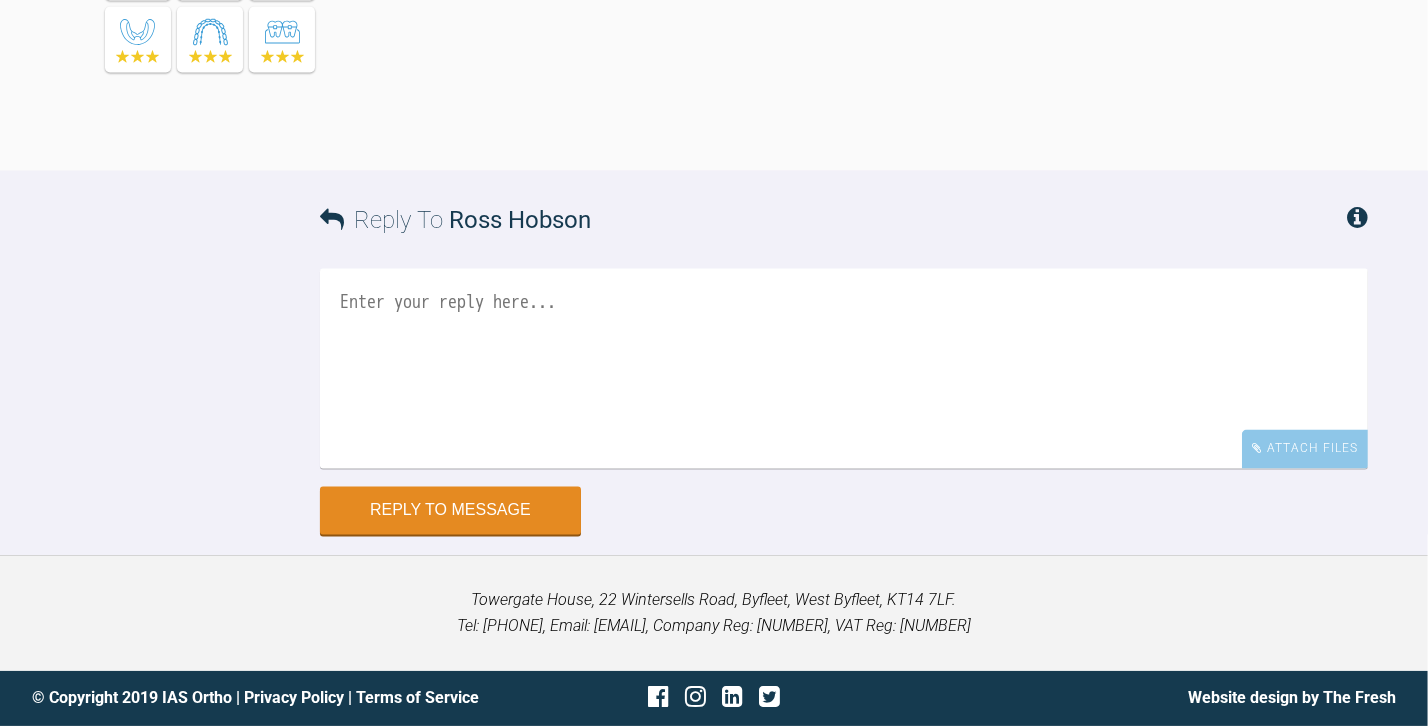 click at bounding box center (785, -707) 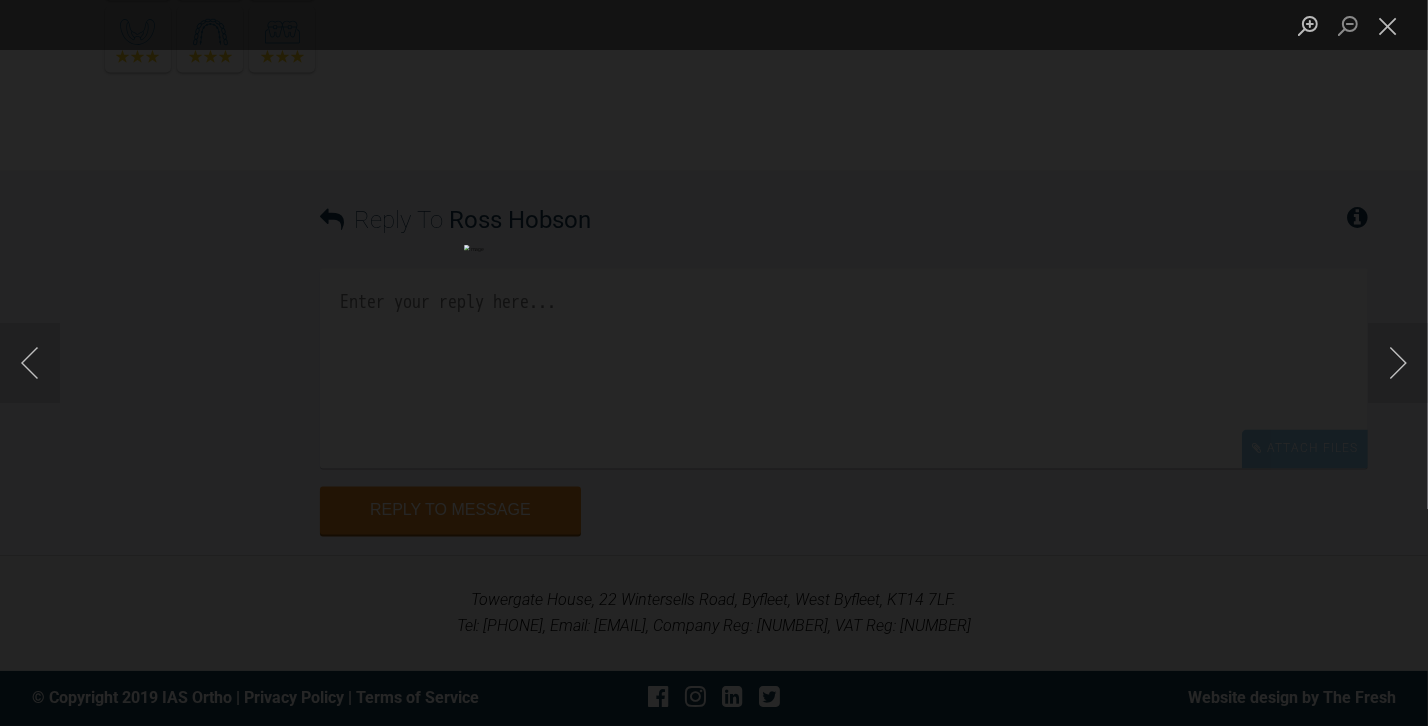 click at bounding box center [714, 363] 